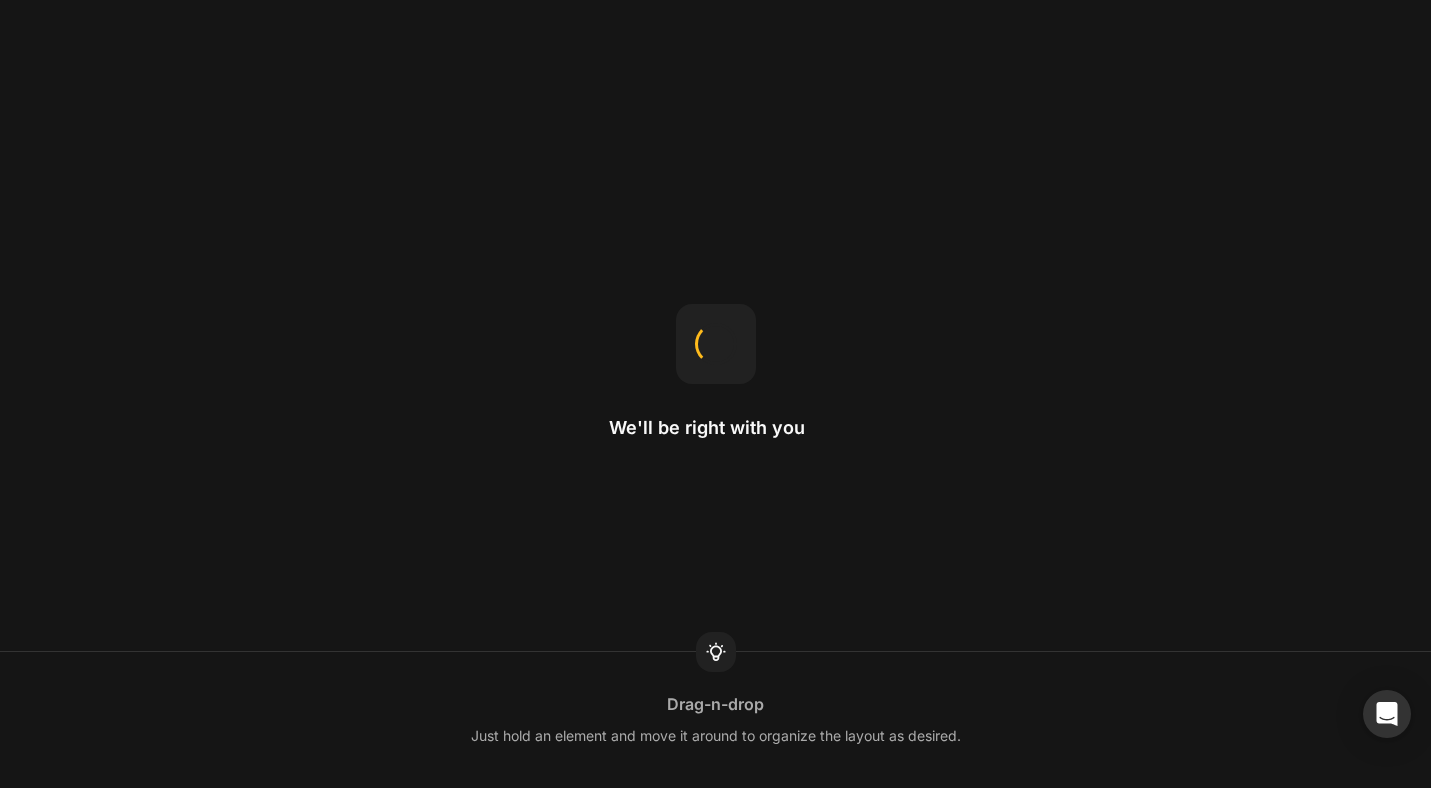 scroll, scrollTop: 0, scrollLeft: 0, axis: both 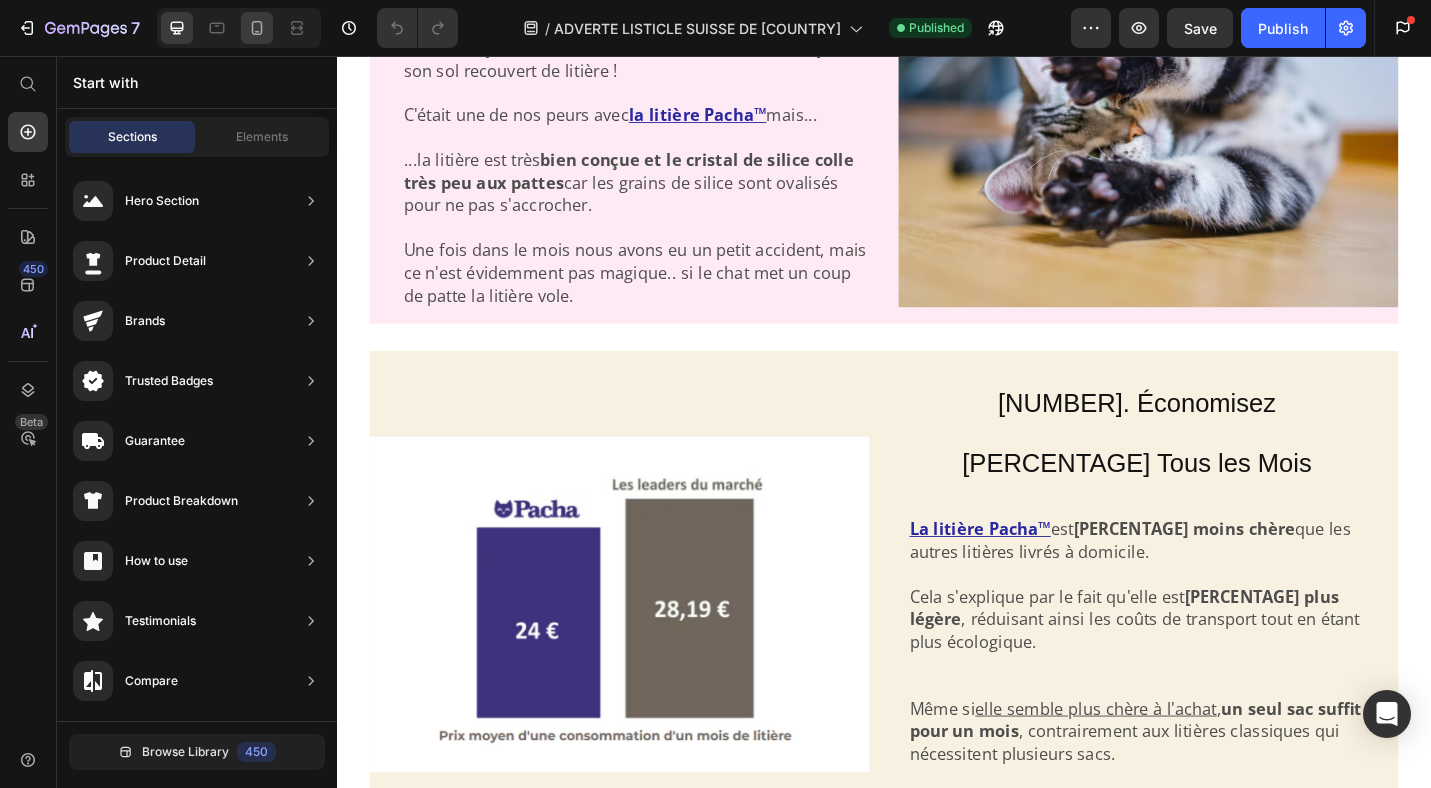 click 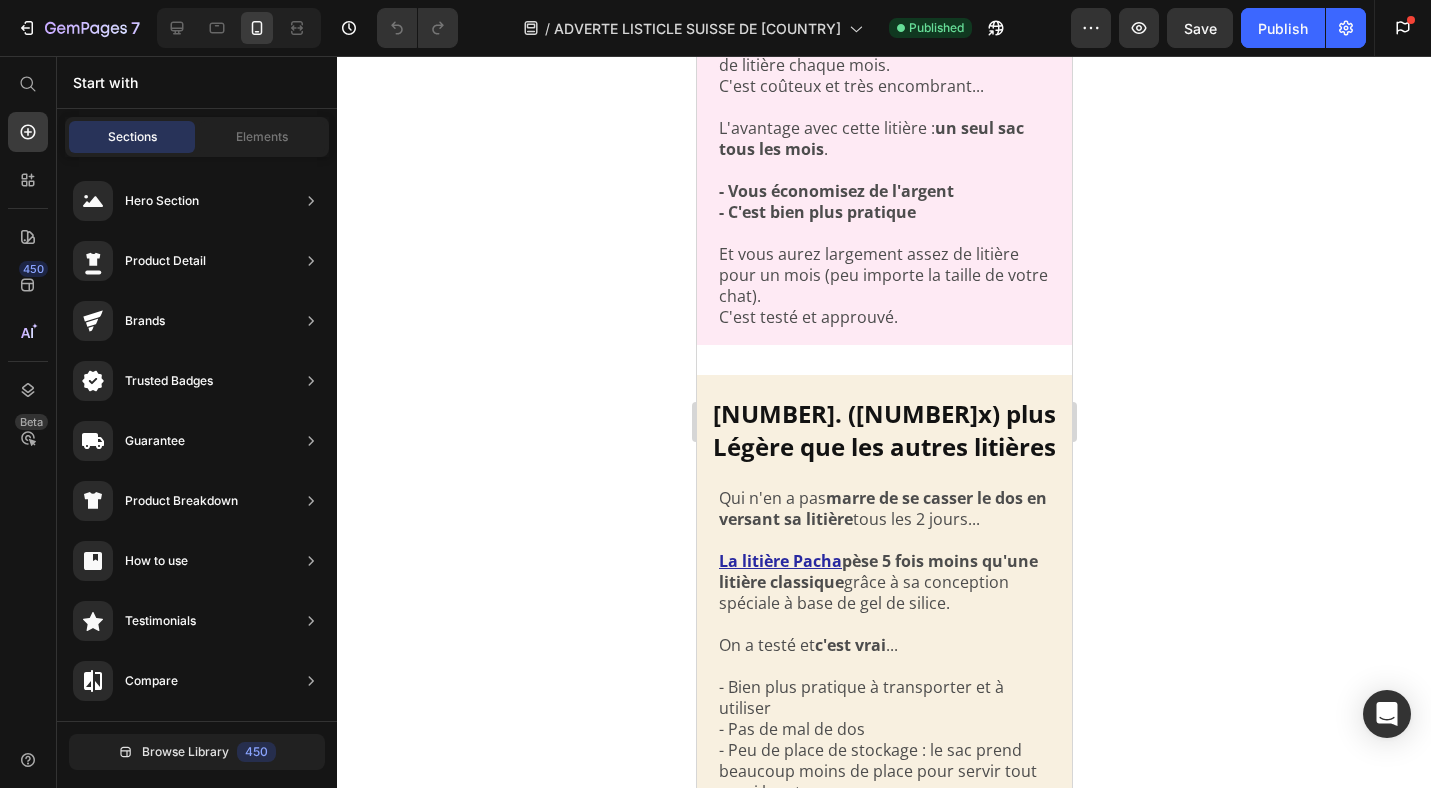 scroll, scrollTop: 5382, scrollLeft: 0, axis: vertical 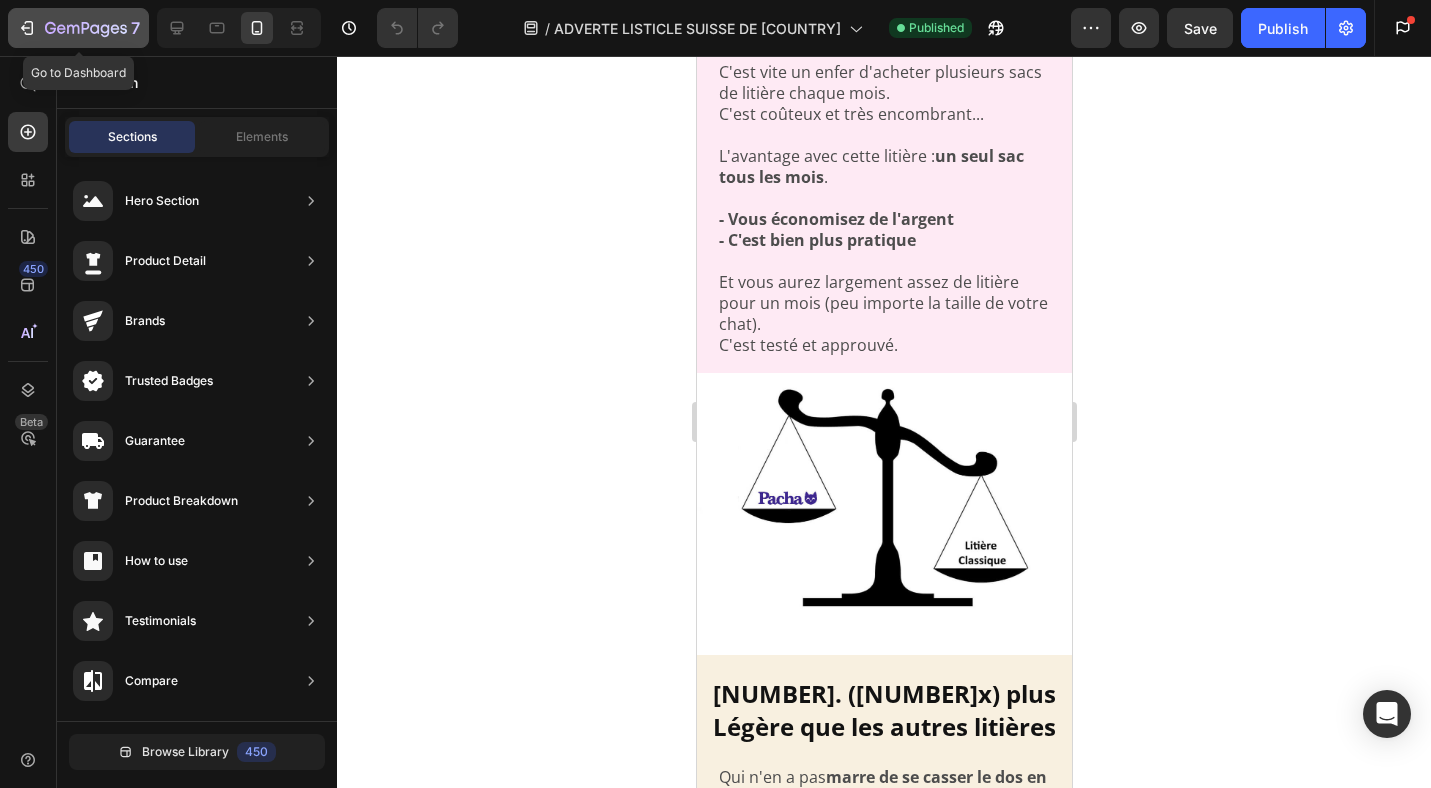 click 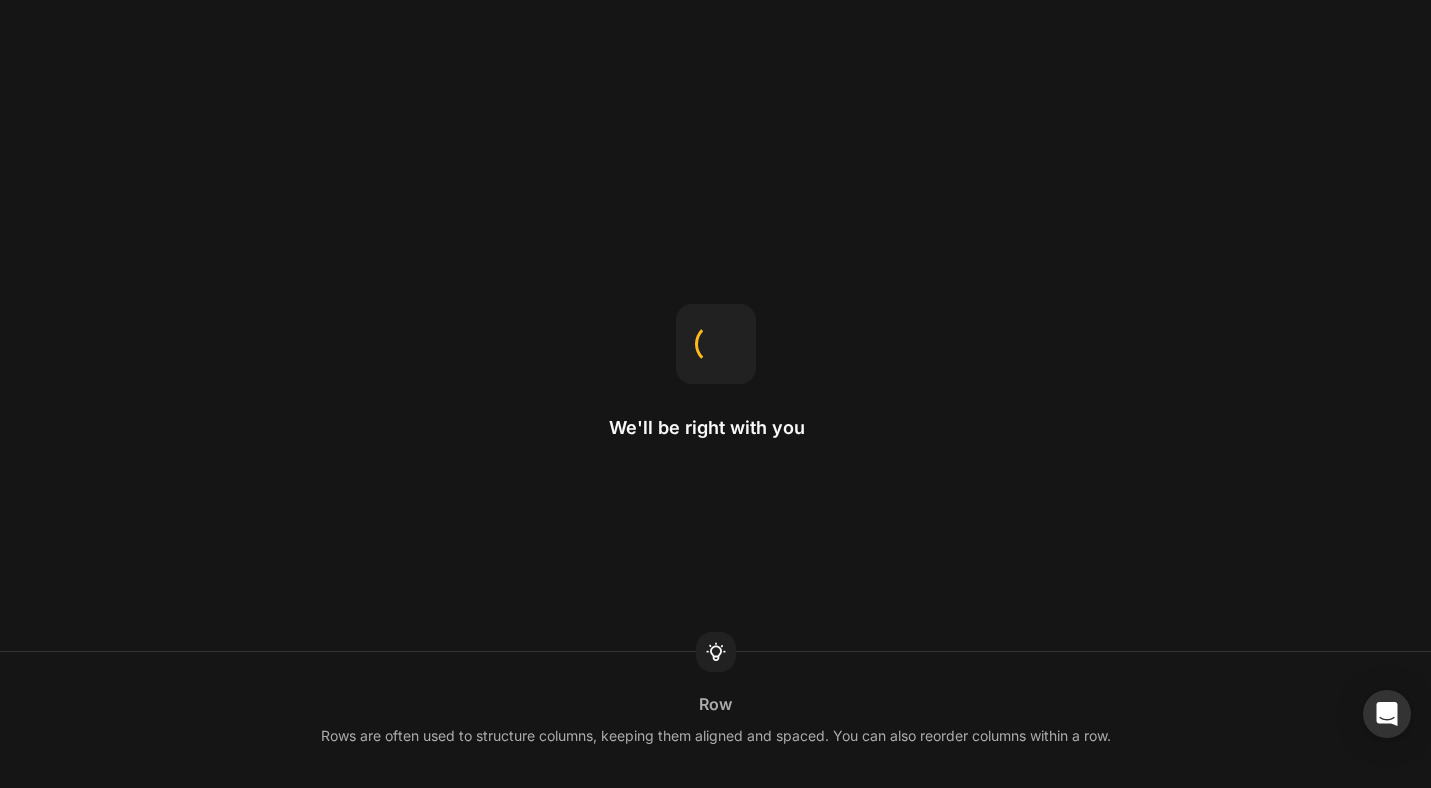 scroll, scrollTop: 0, scrollLeft: 0, axis: both 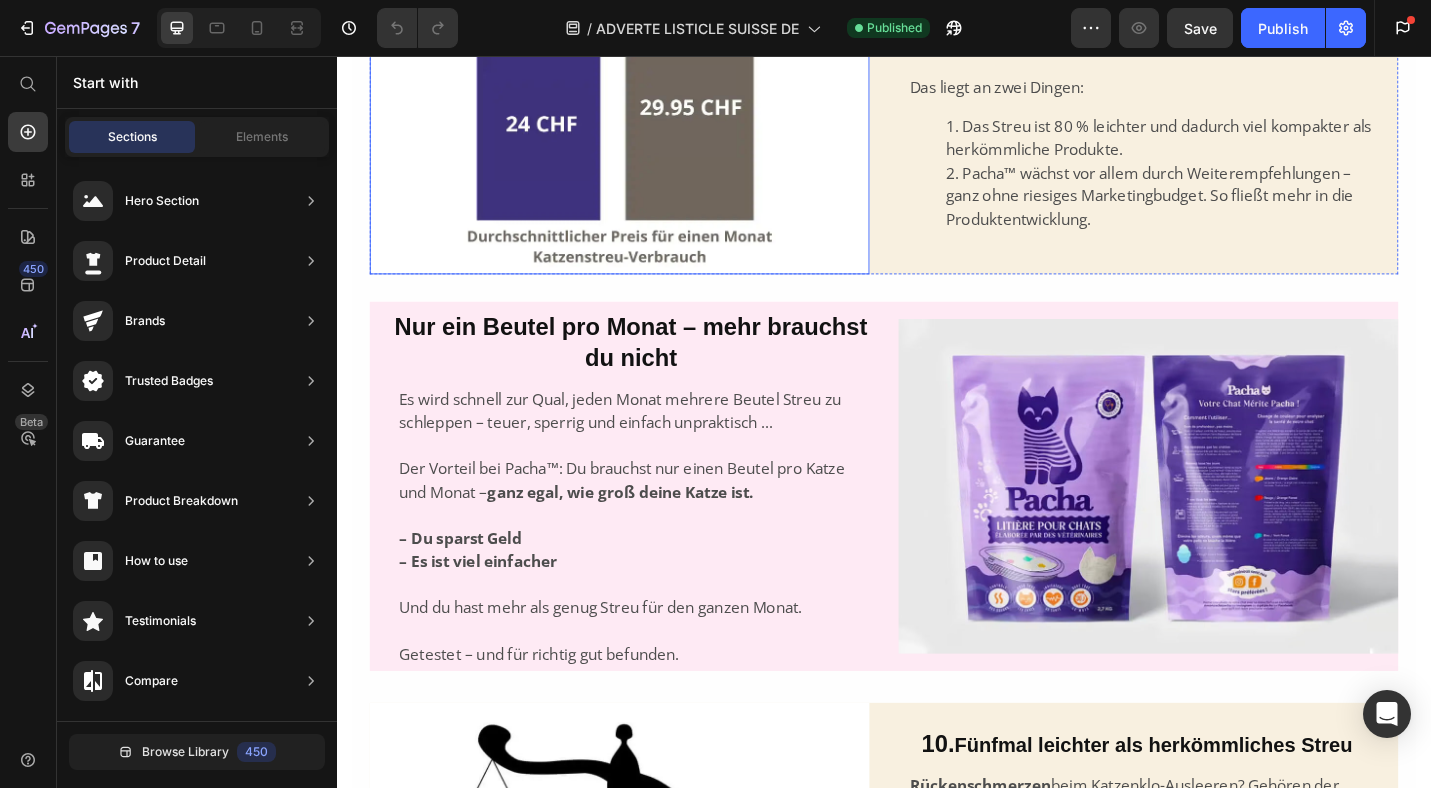 click at bounding box center [647, 112] 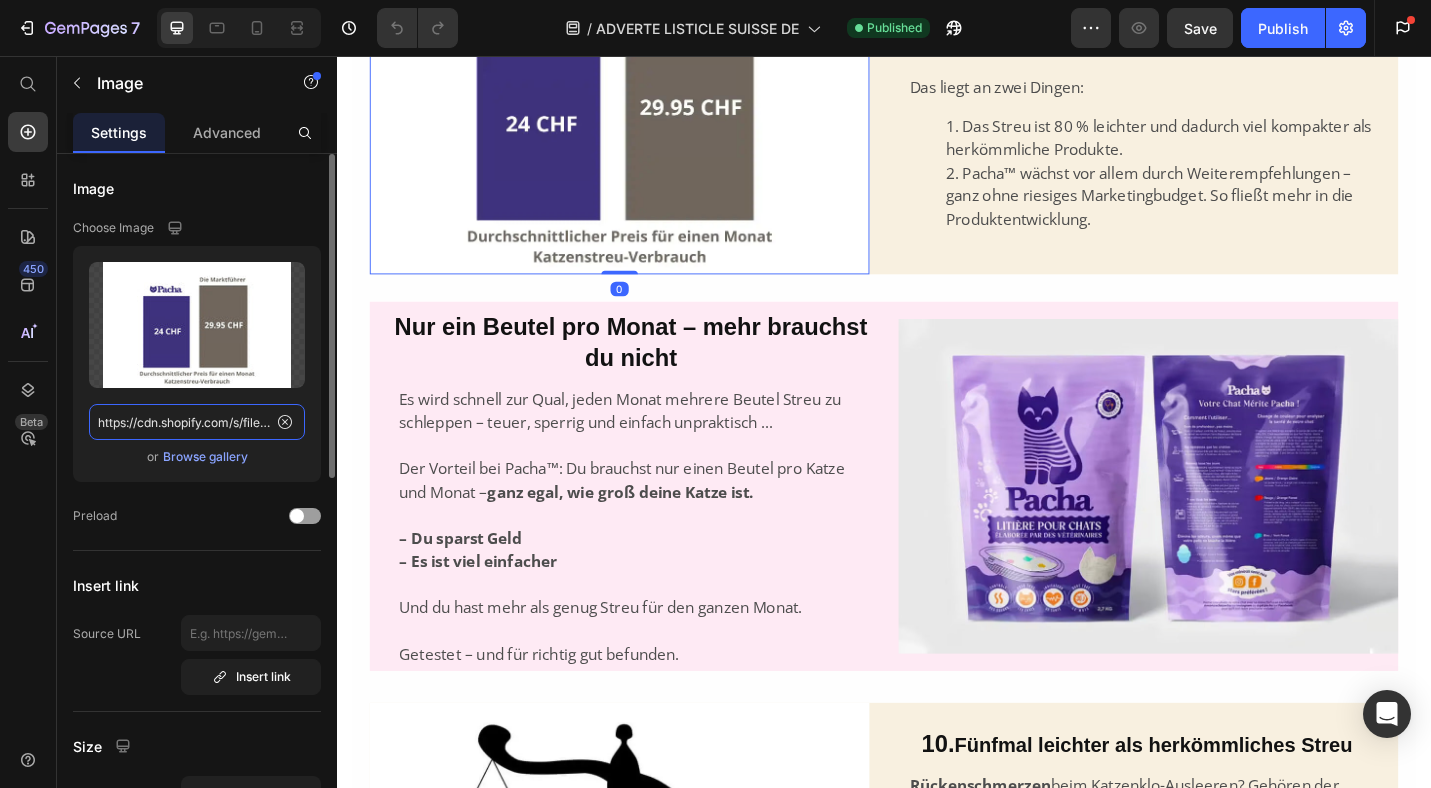 click on "https://cdn.shopify.com/s/files/1/0652/4056/3920/files/gempages_568825512420443116-a7ea8648-49b9-4563-9653-1663a1a8cc22.webp" 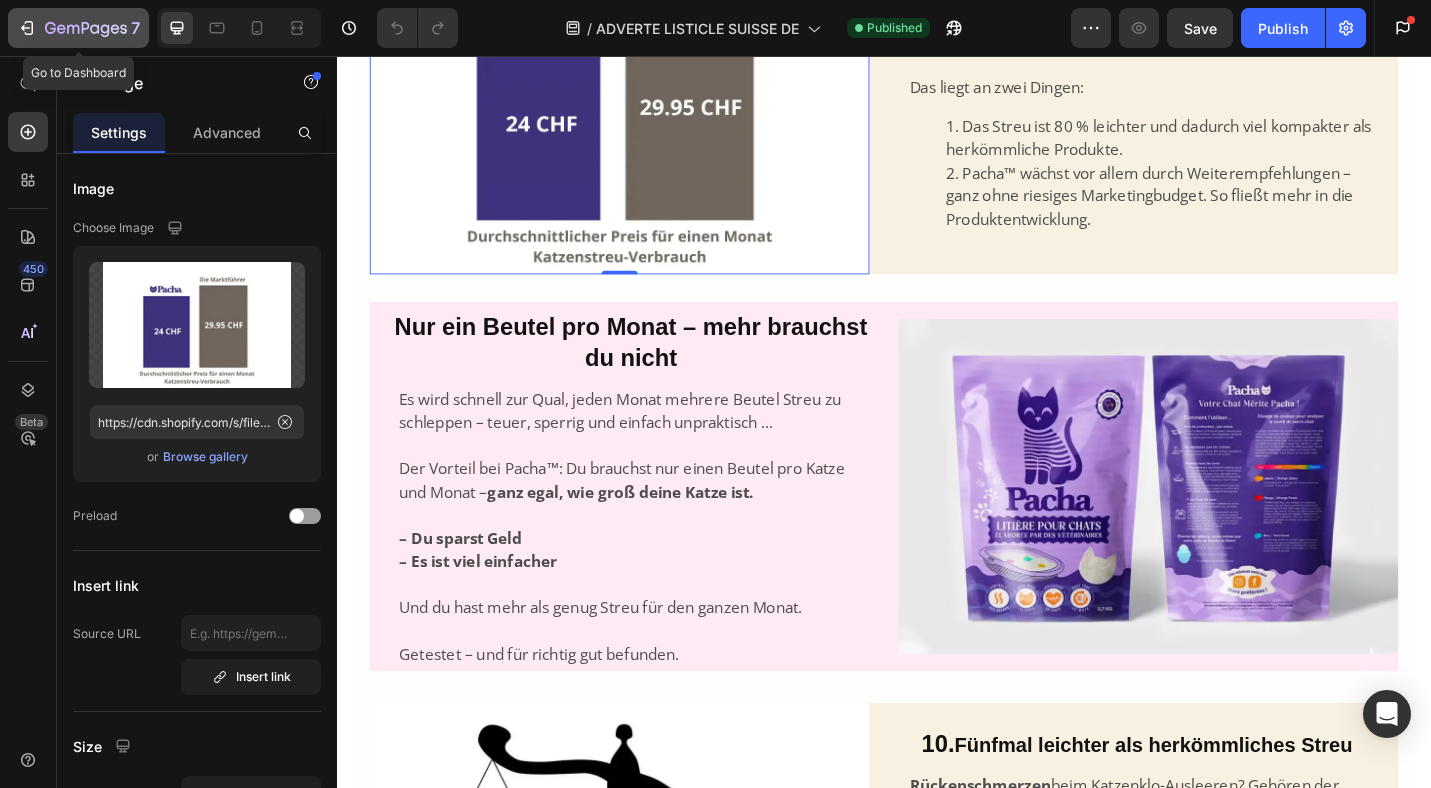 click 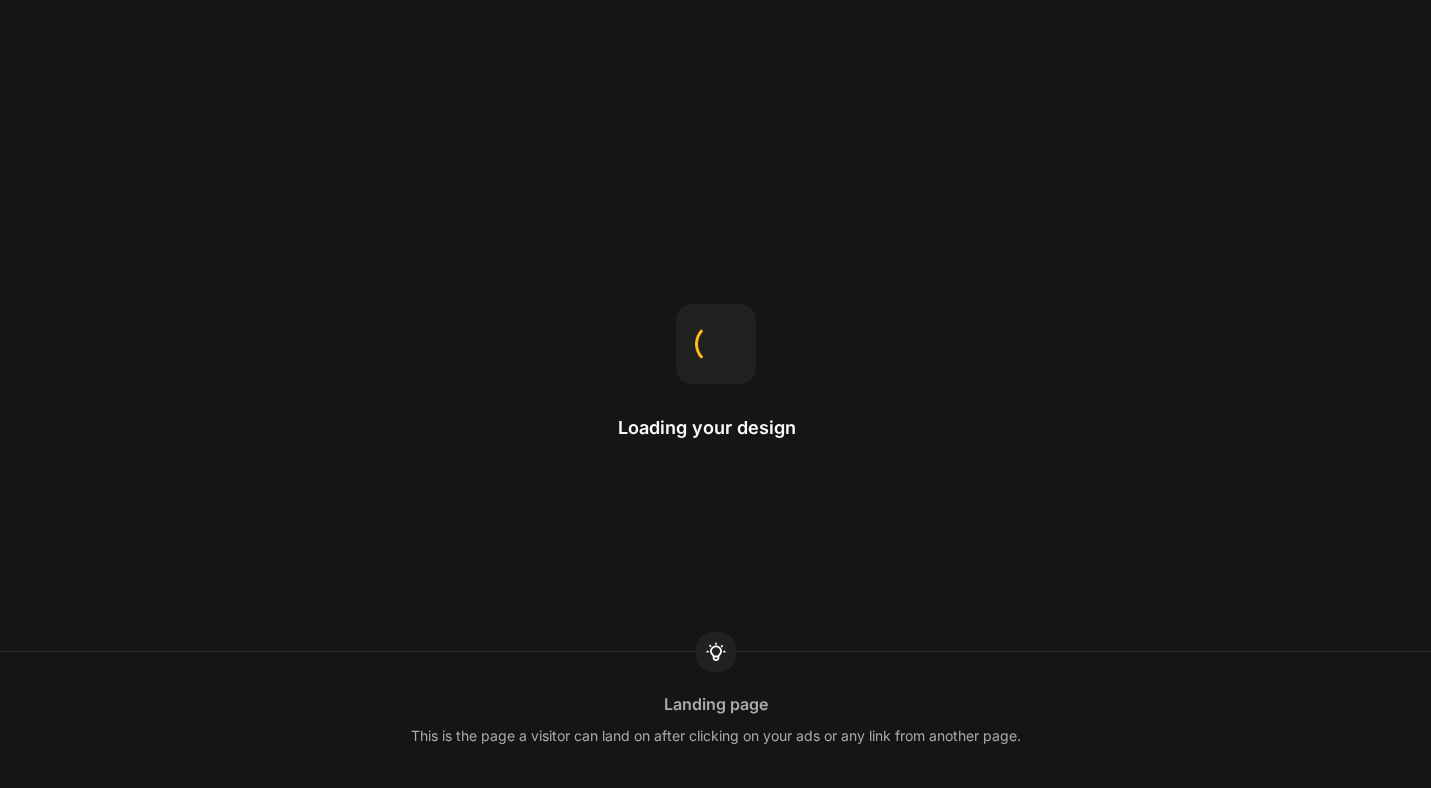 scroll, scrollTop: 0, scrollLeft: 0, axis: both 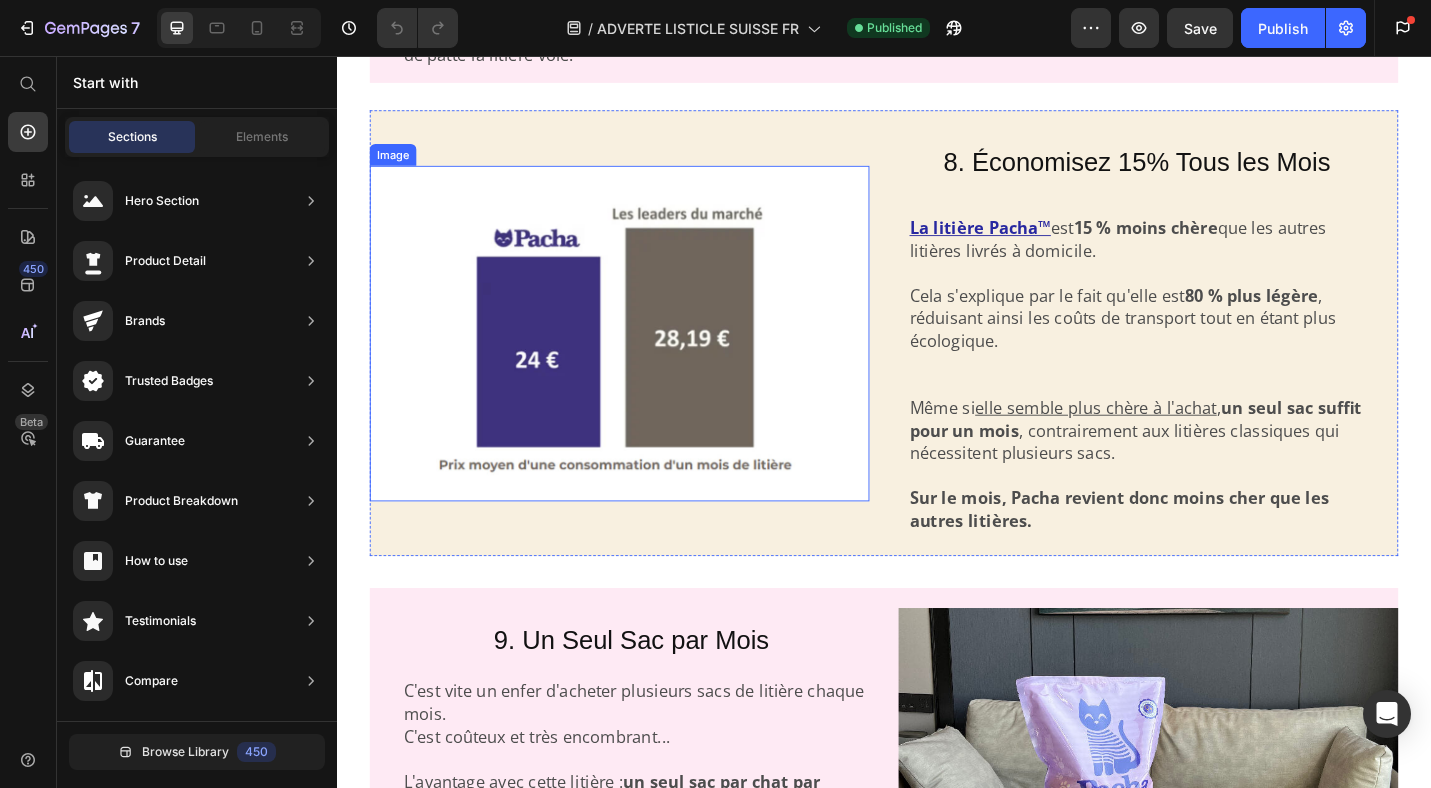 click at bounding box center (647, 360) 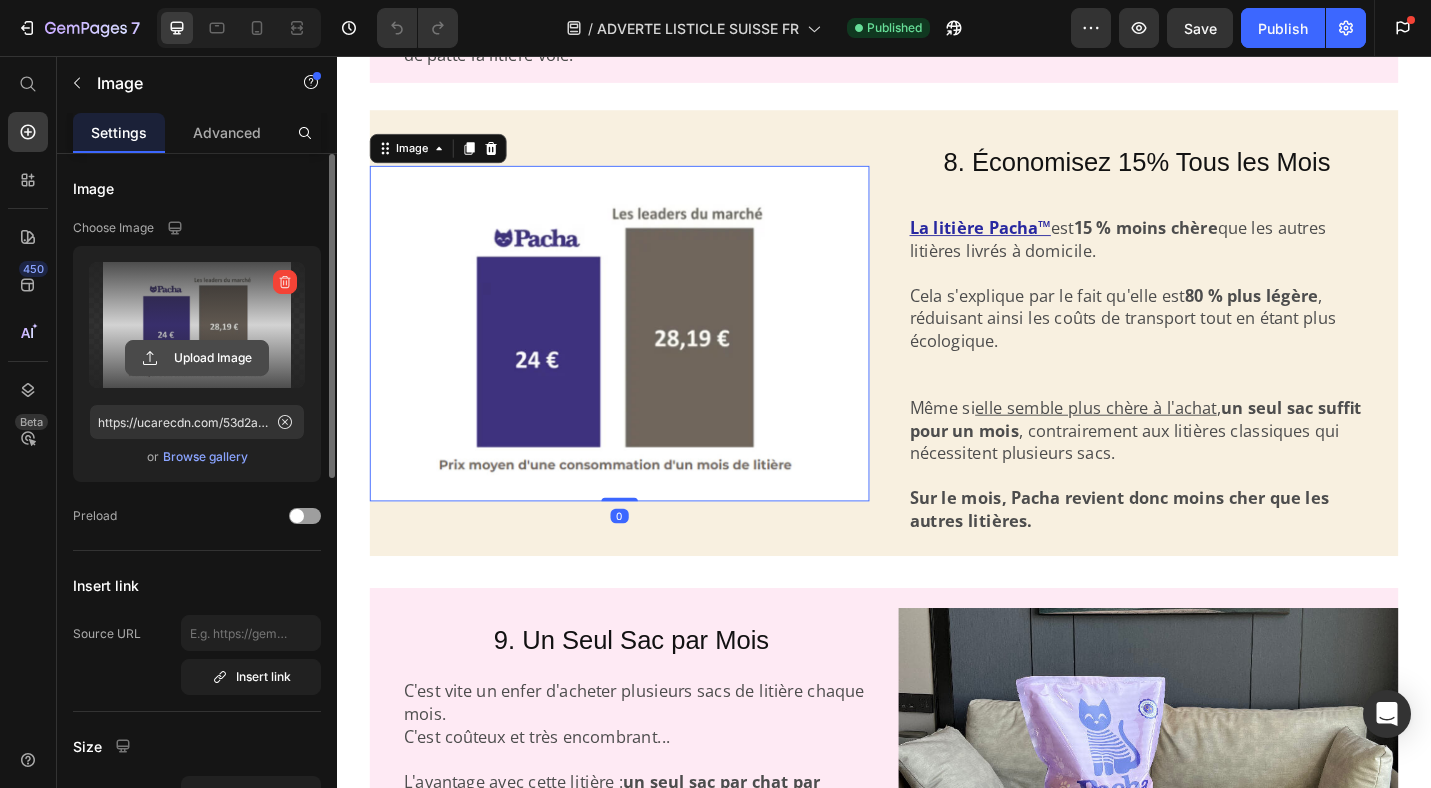 click 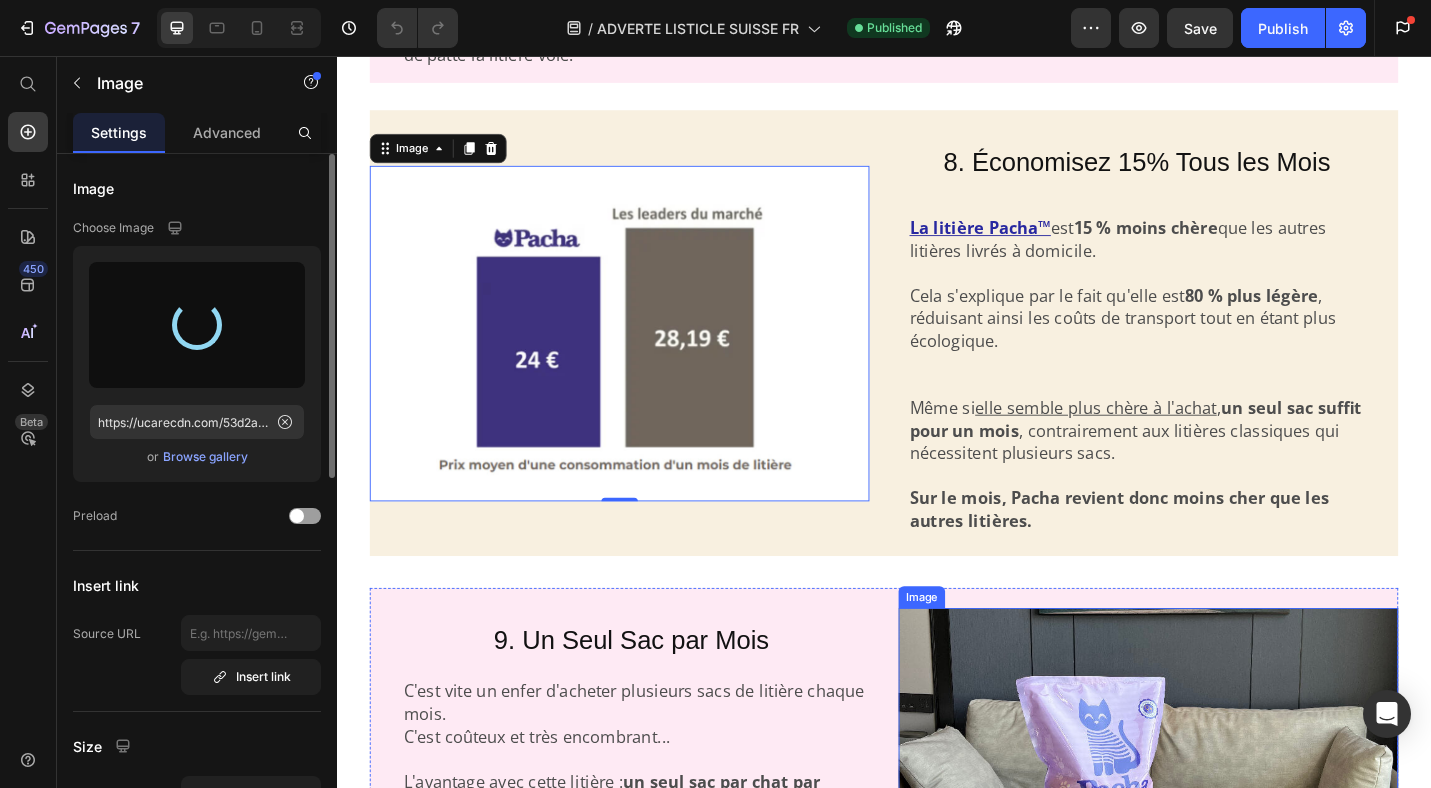 type on "https://cdn.shopify.com/s/files/1/0652/4056/3920/files/gempages_568825512420443116-45b14c85-60d4-4f8b-afad-79963b06eaca.png" 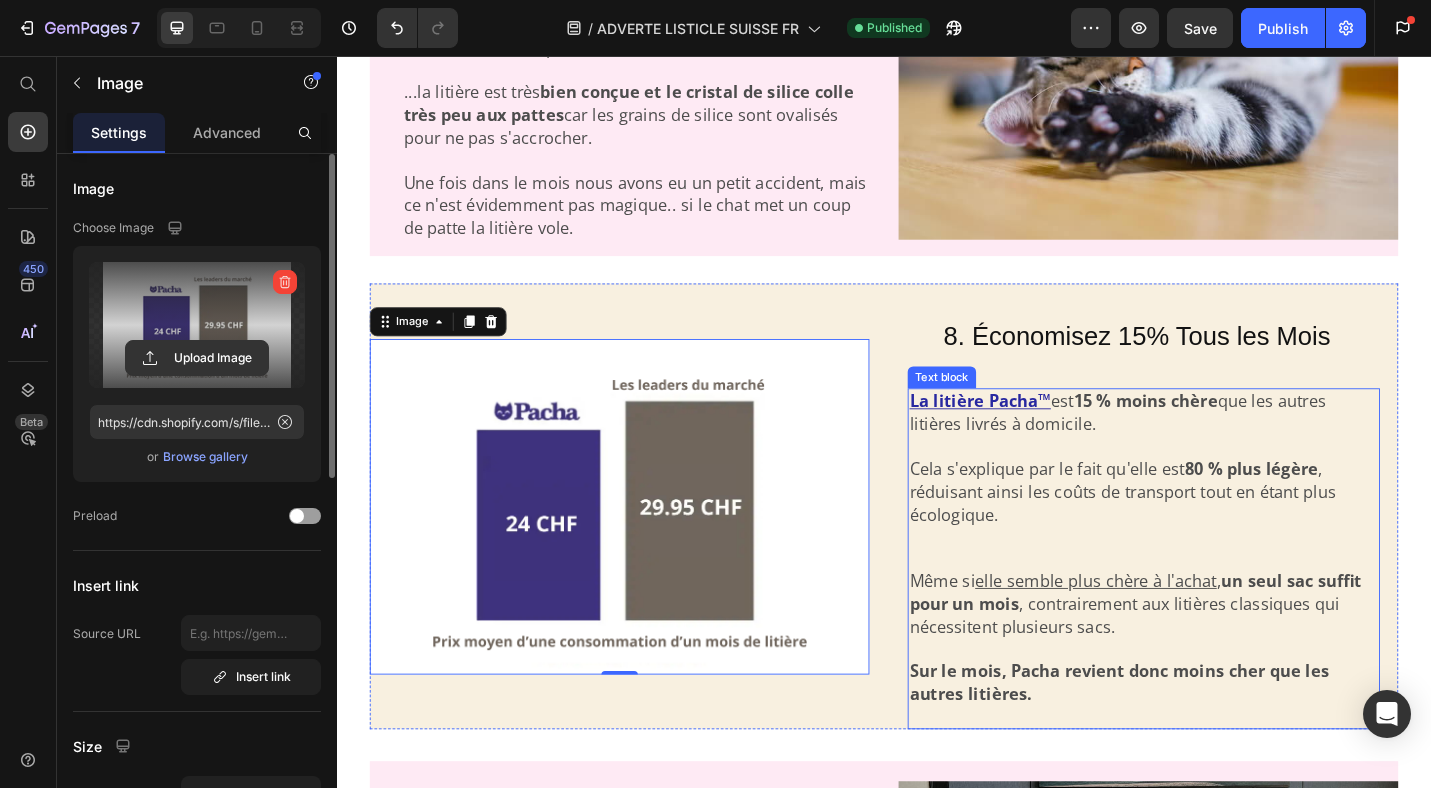 scroll, scrollTop: 3831, scrollLeft: 0, axis: vertical 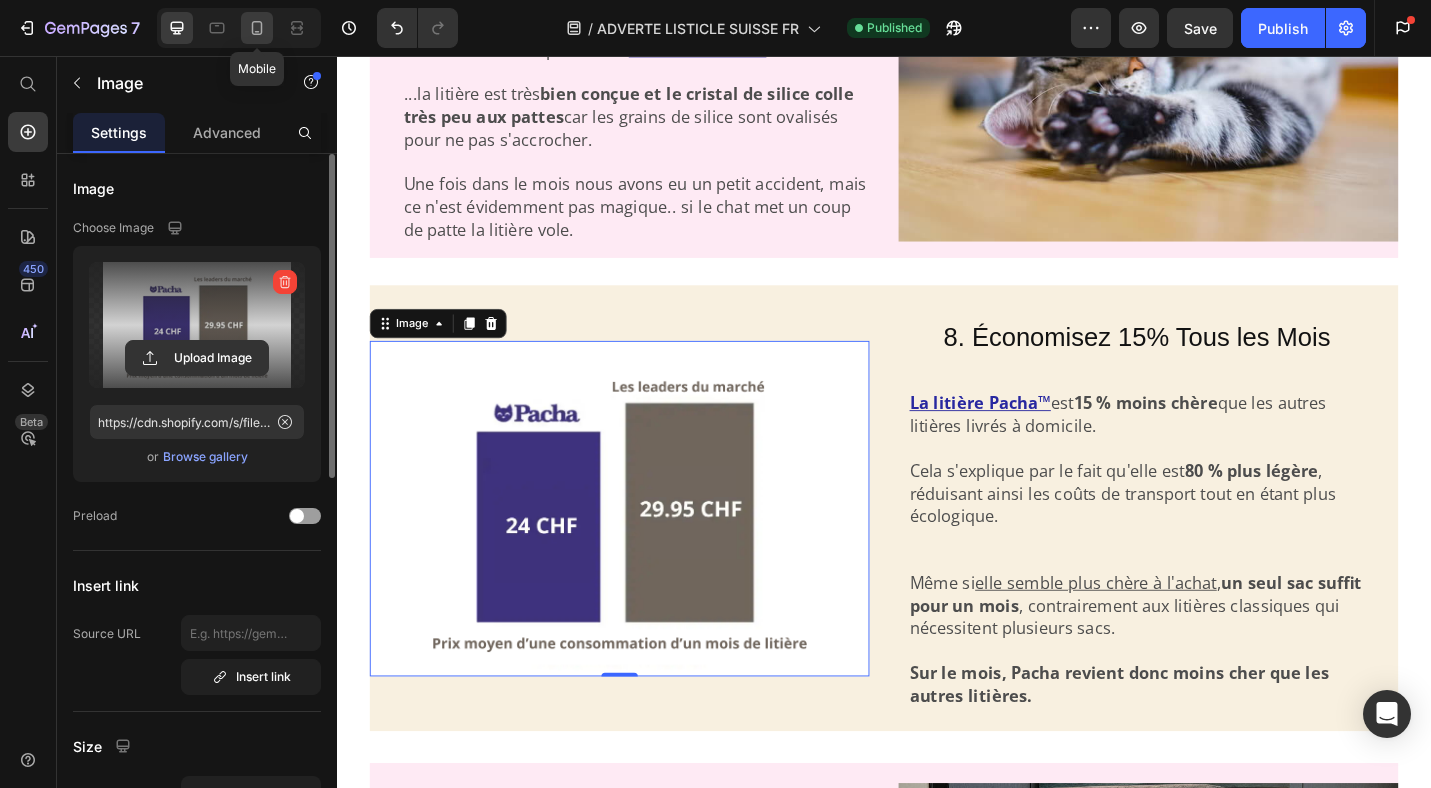 click 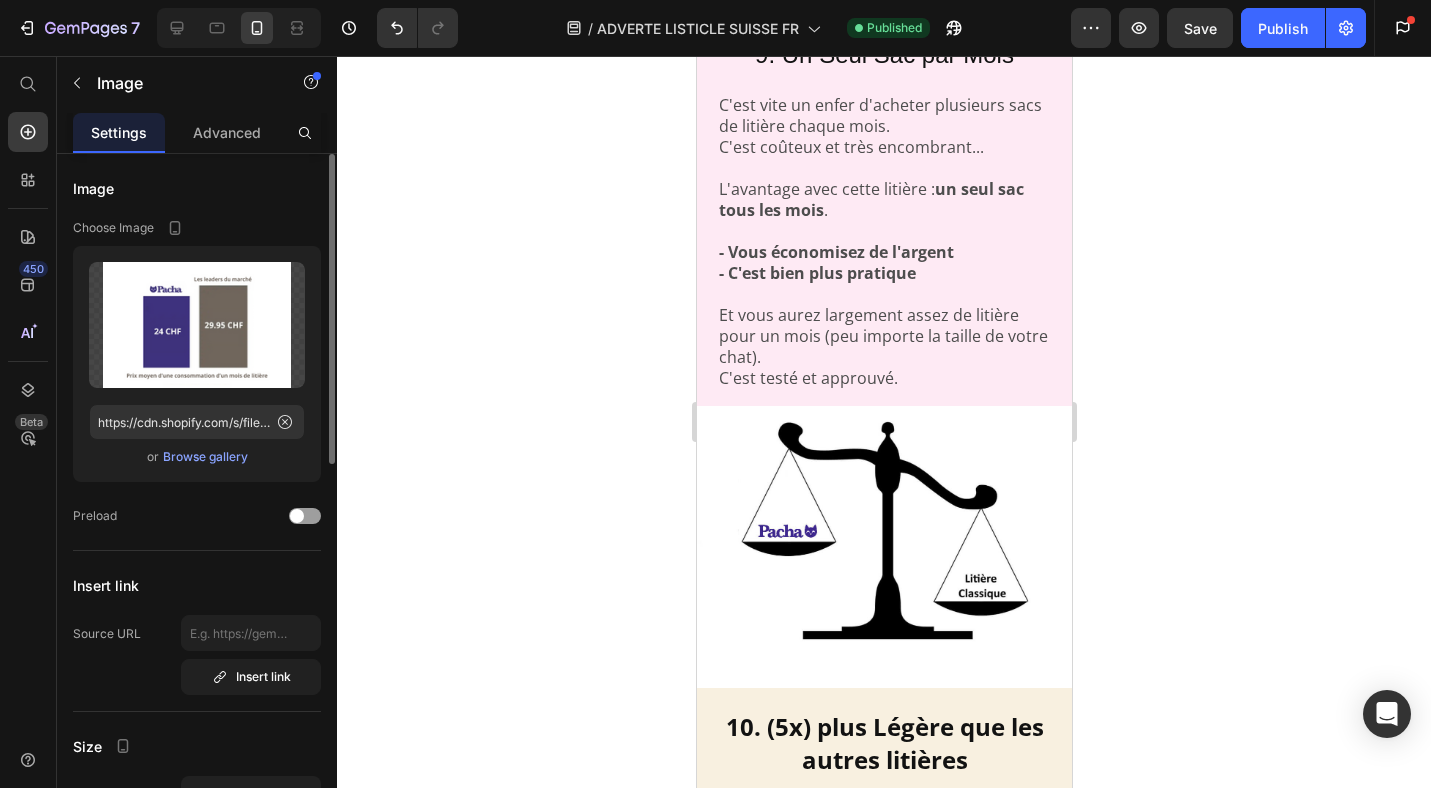 scroll, scrollTop: 5361, scrollLeft: 0, axis: vertical 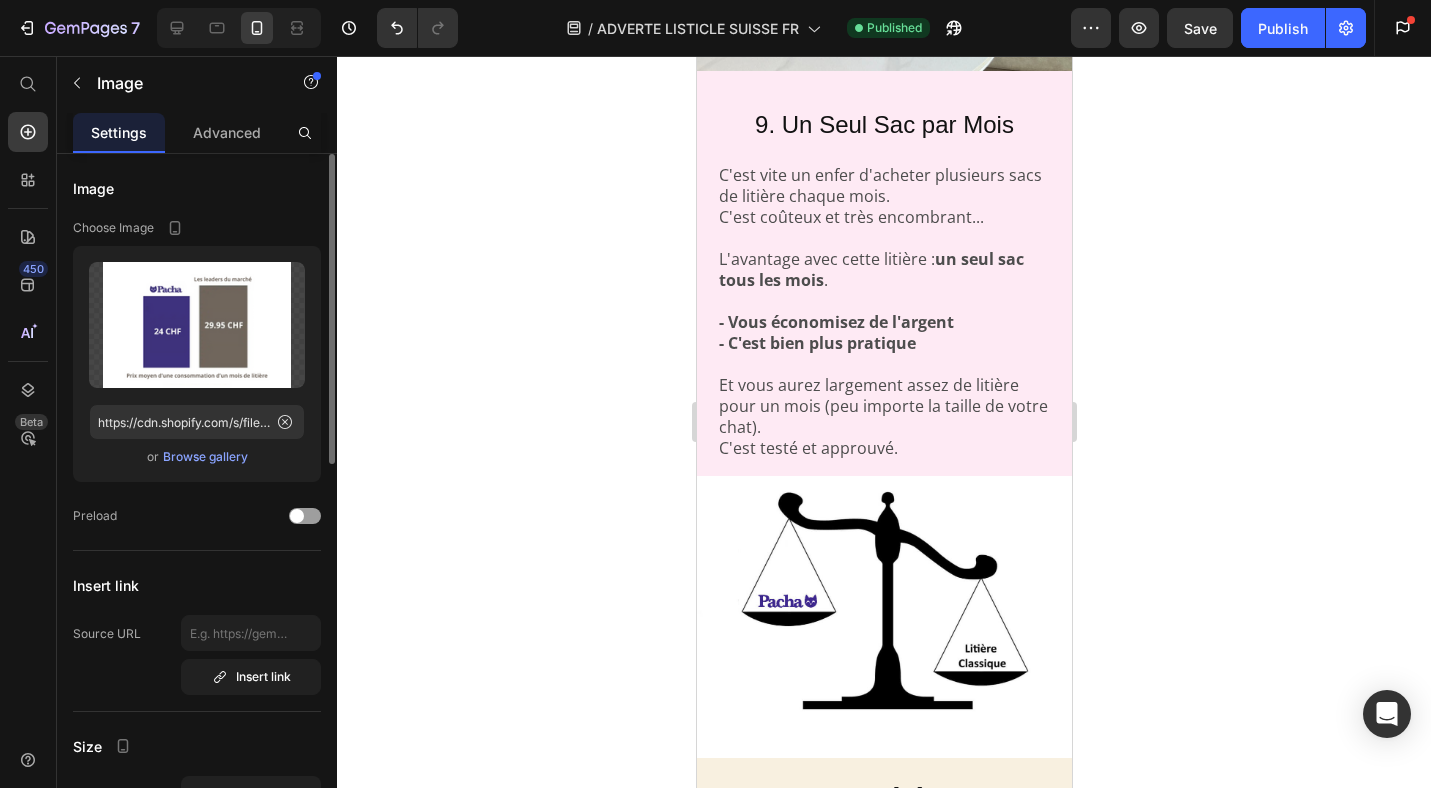 click at bounding box center (883, -716) 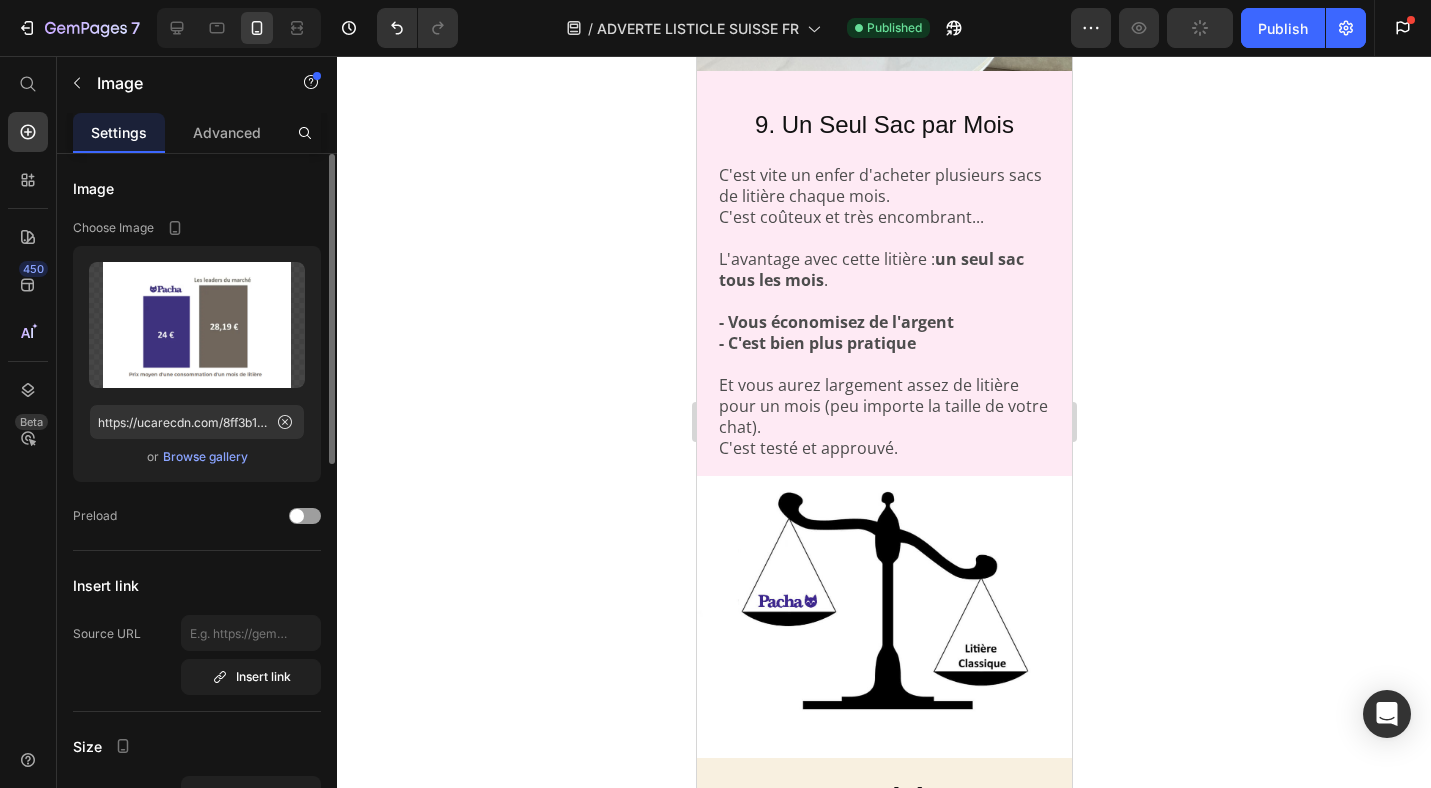 click on "Browse gallery" at bounding box center (205, 457) 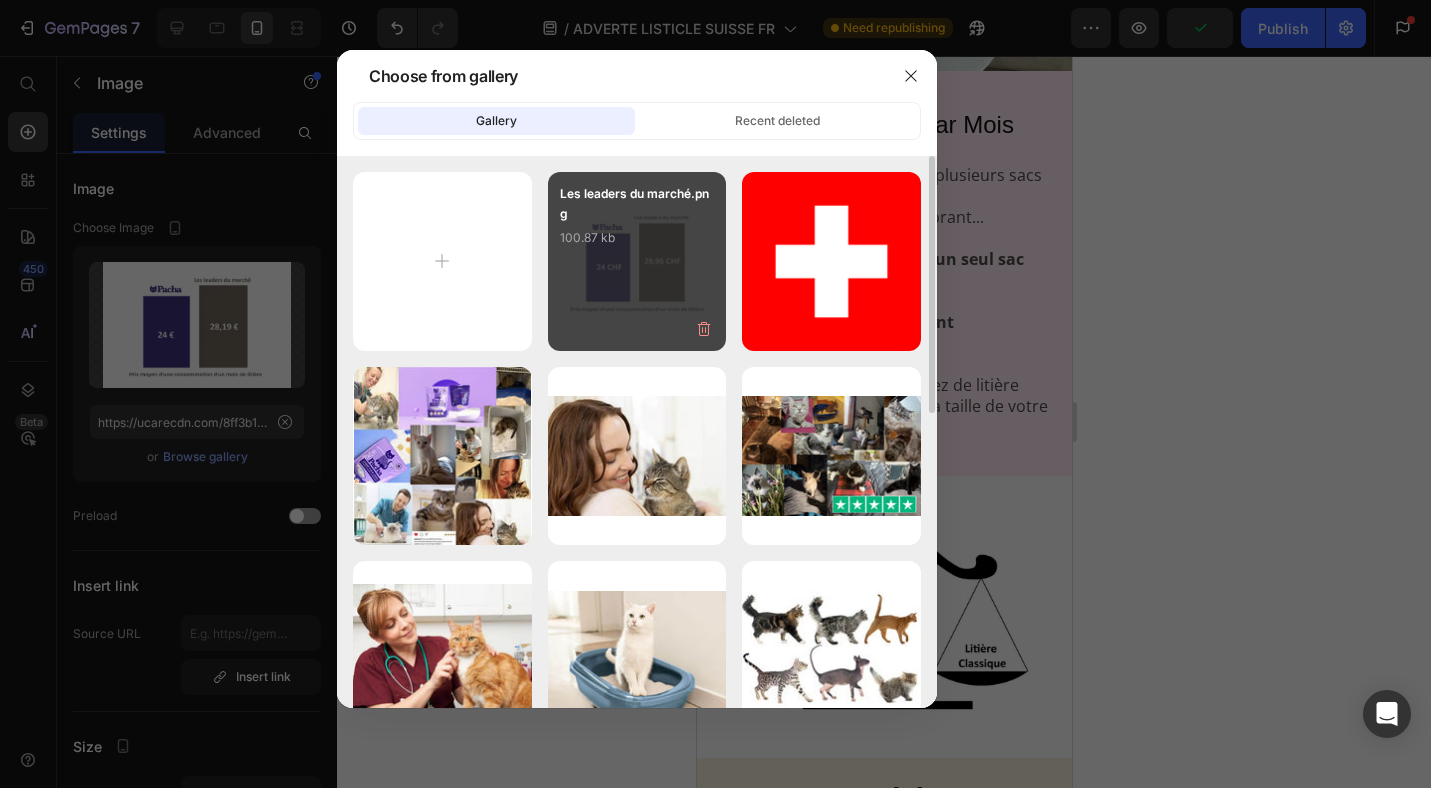 click on "Les leaders du marché.png 100.87 kb" at bounding box center (637, 224) 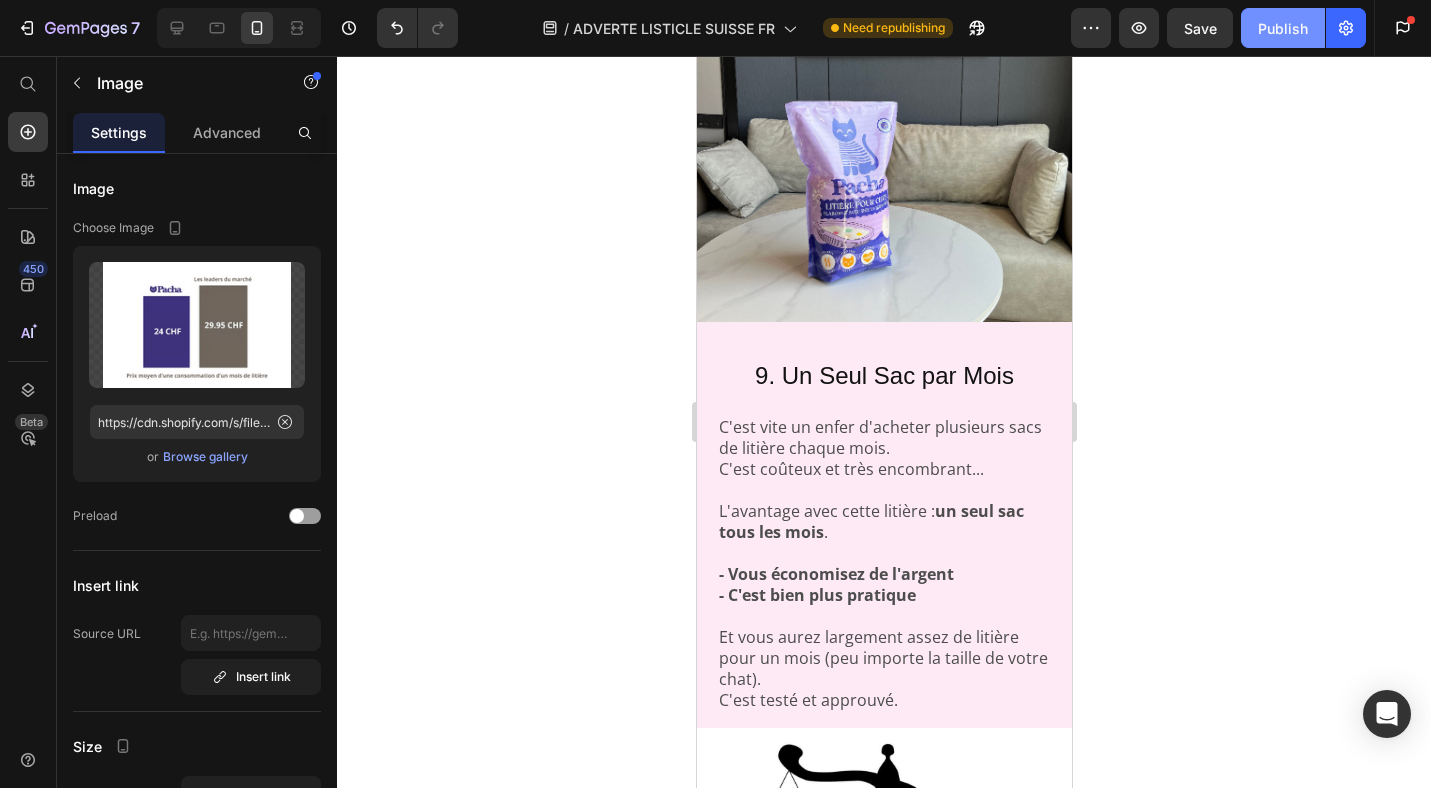 click on "Publish" at bounding box center [1283, 28] 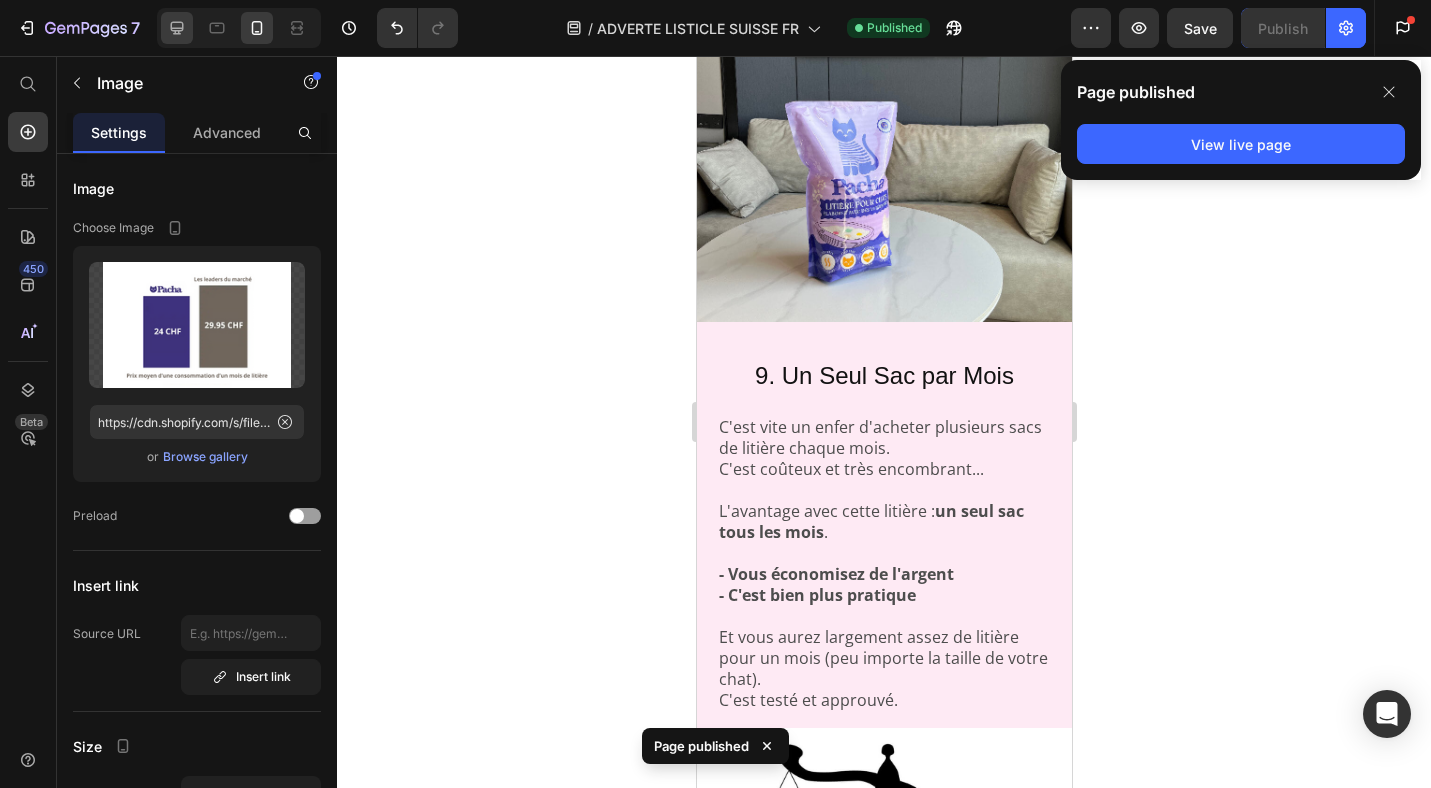 click 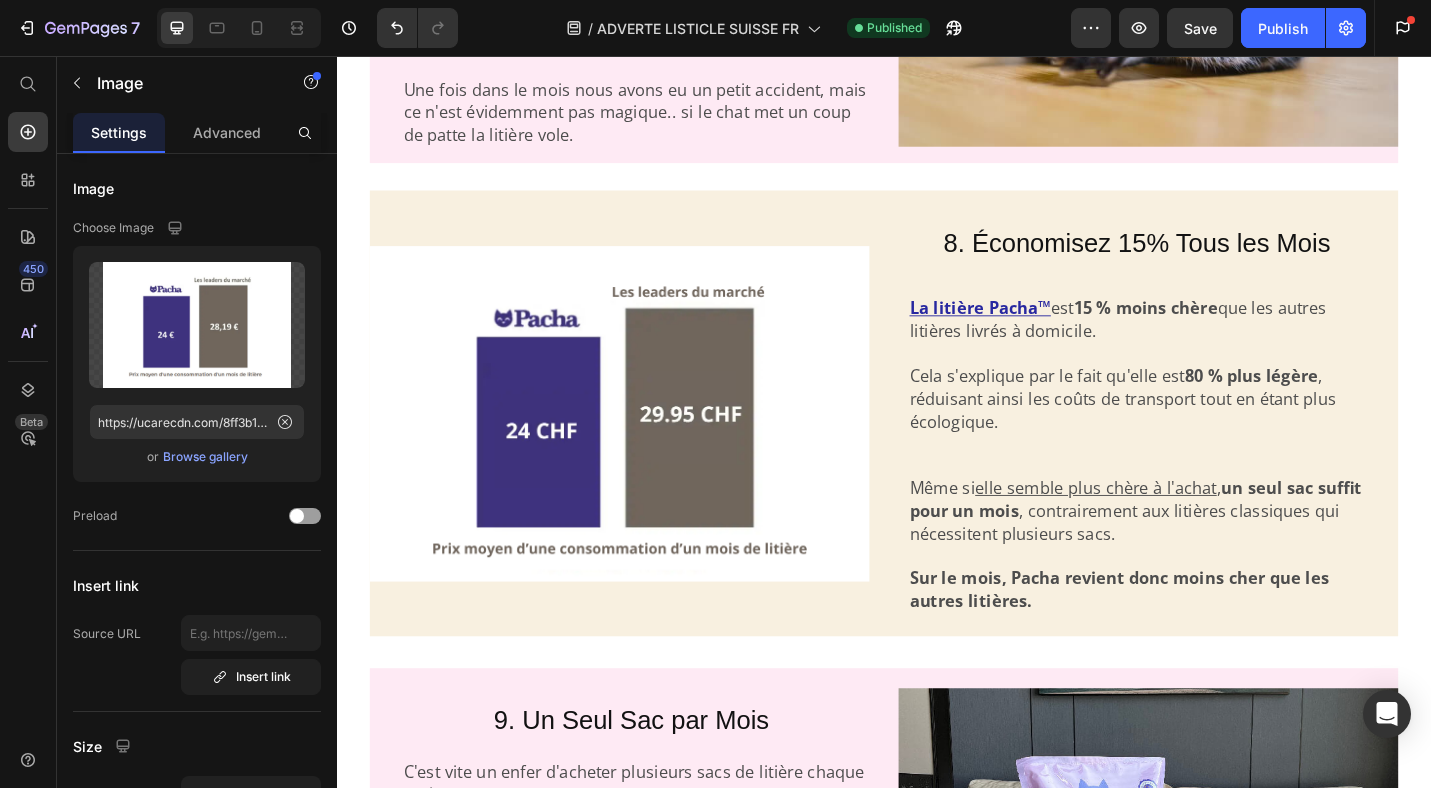 scroll, scrollTop: 3922, scrollLeft: 0, axis: vertical 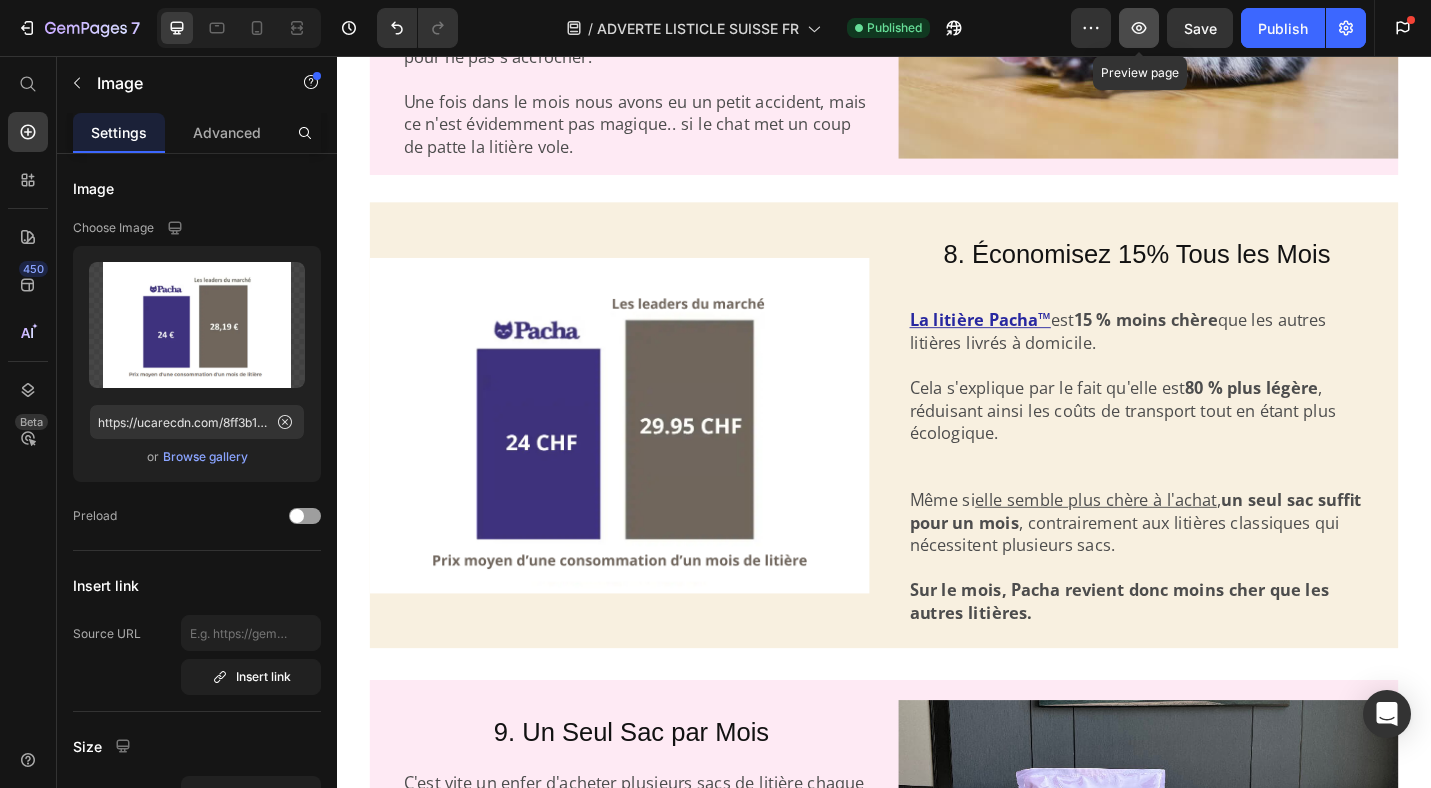 click 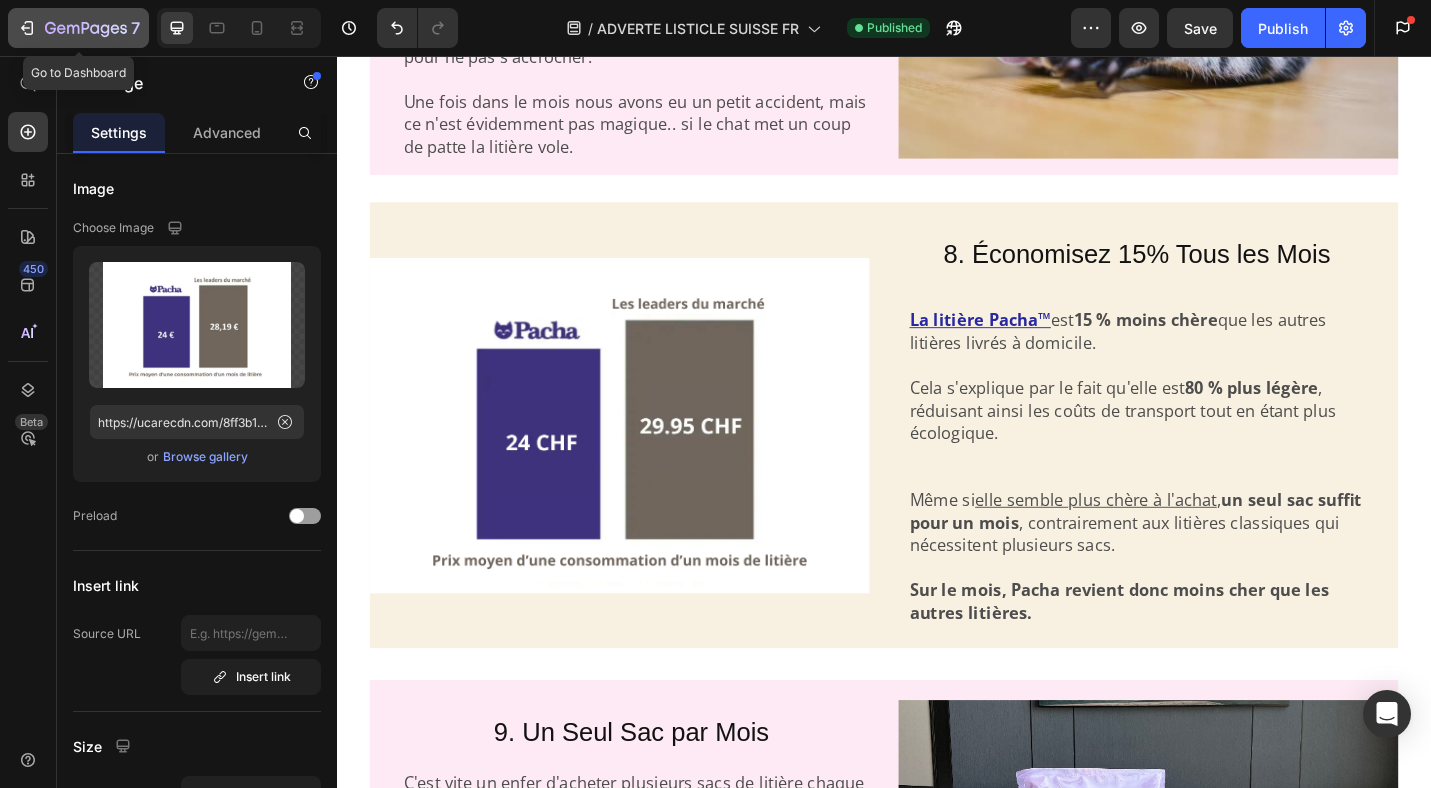 click 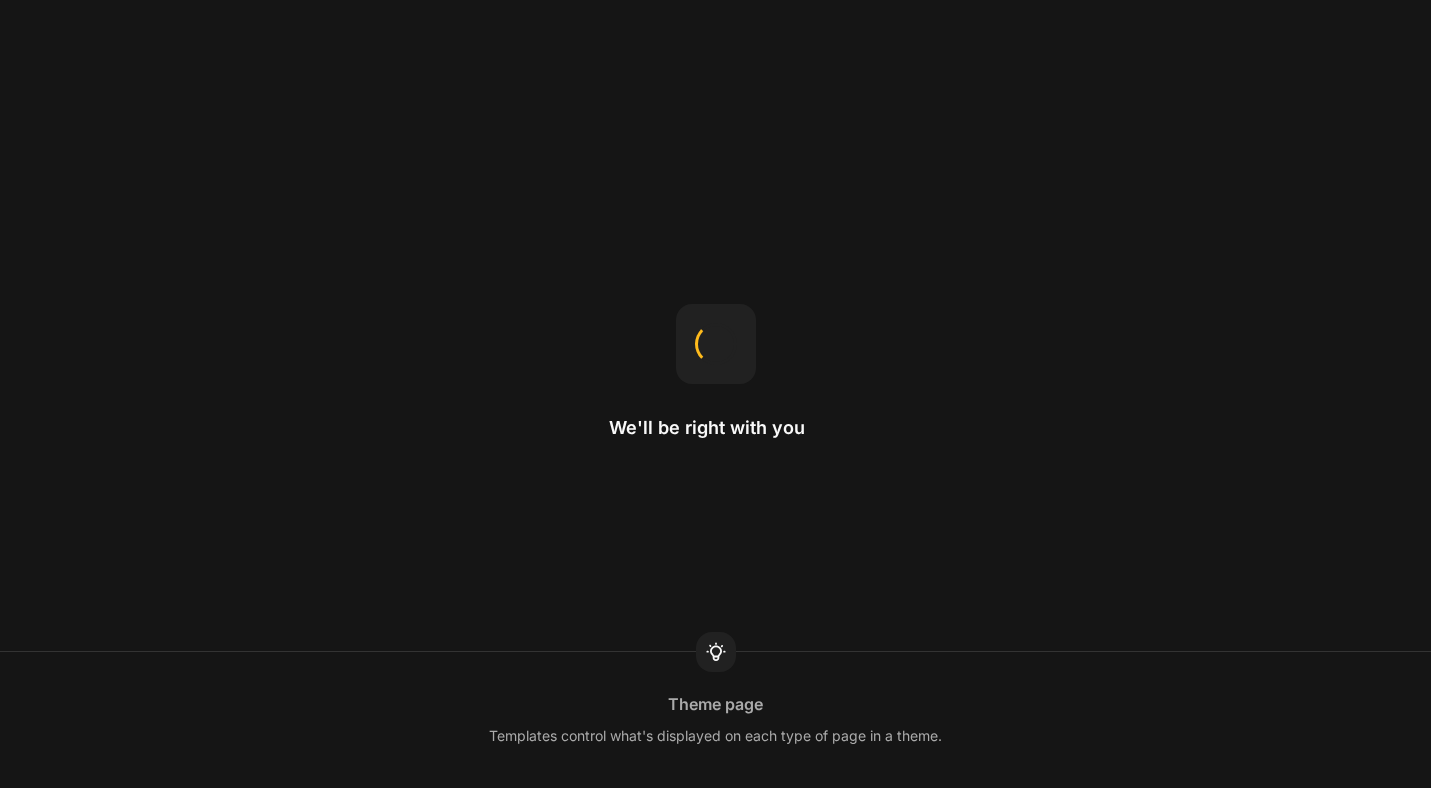 scroll, scrollTop: 0, scrollLeft: 0, axis: both 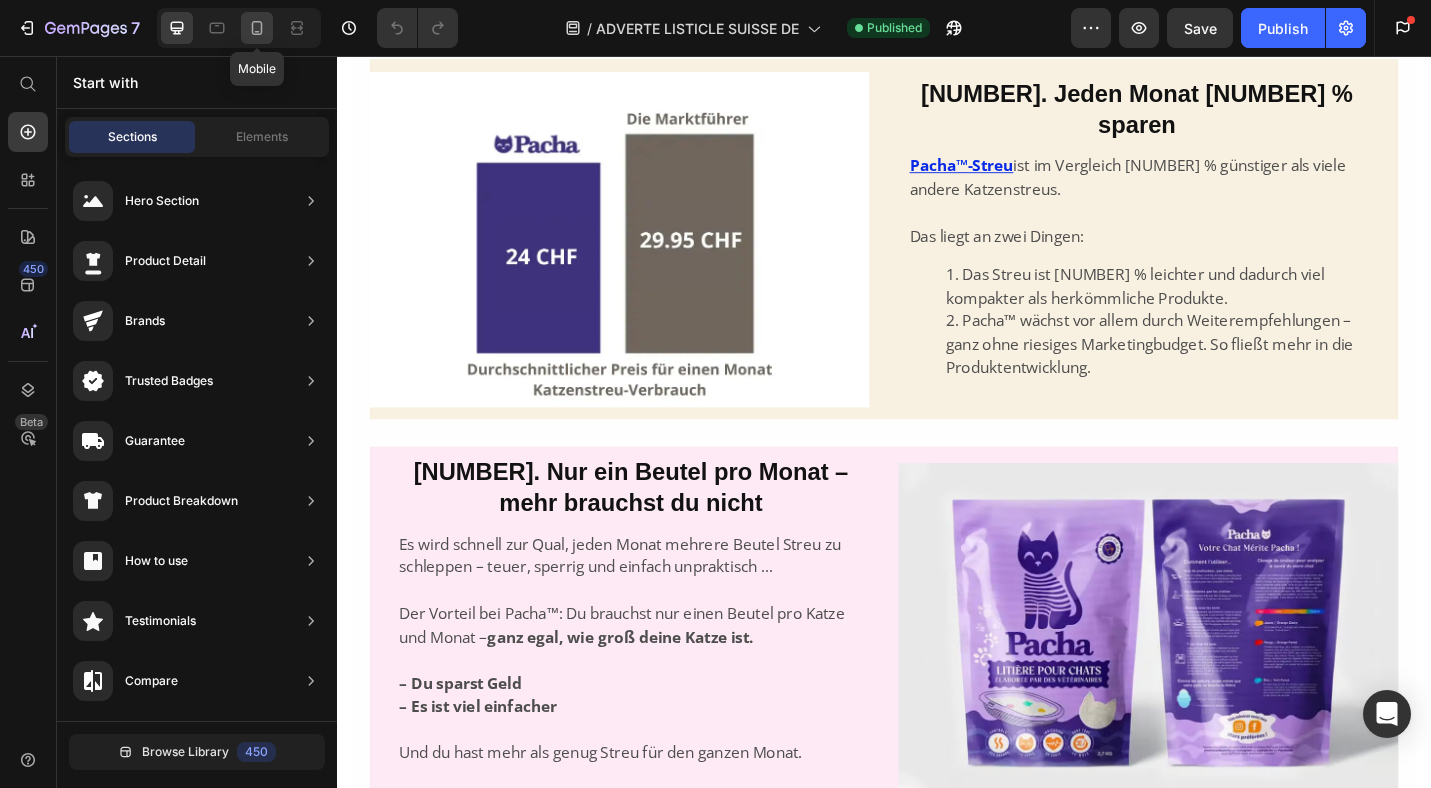 click 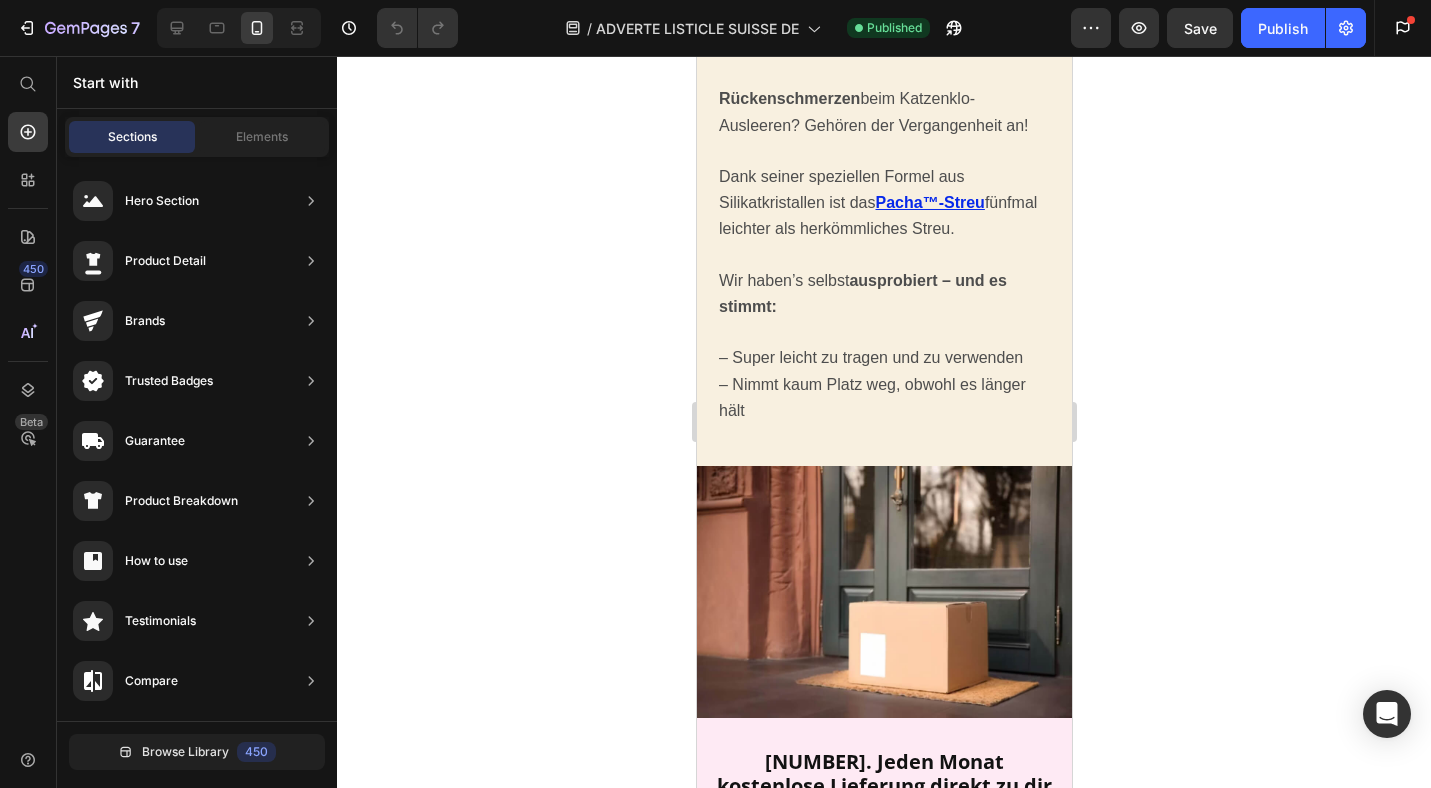 scroll, scrollTop: 5672, scrollLeft: 0, axis: vertical 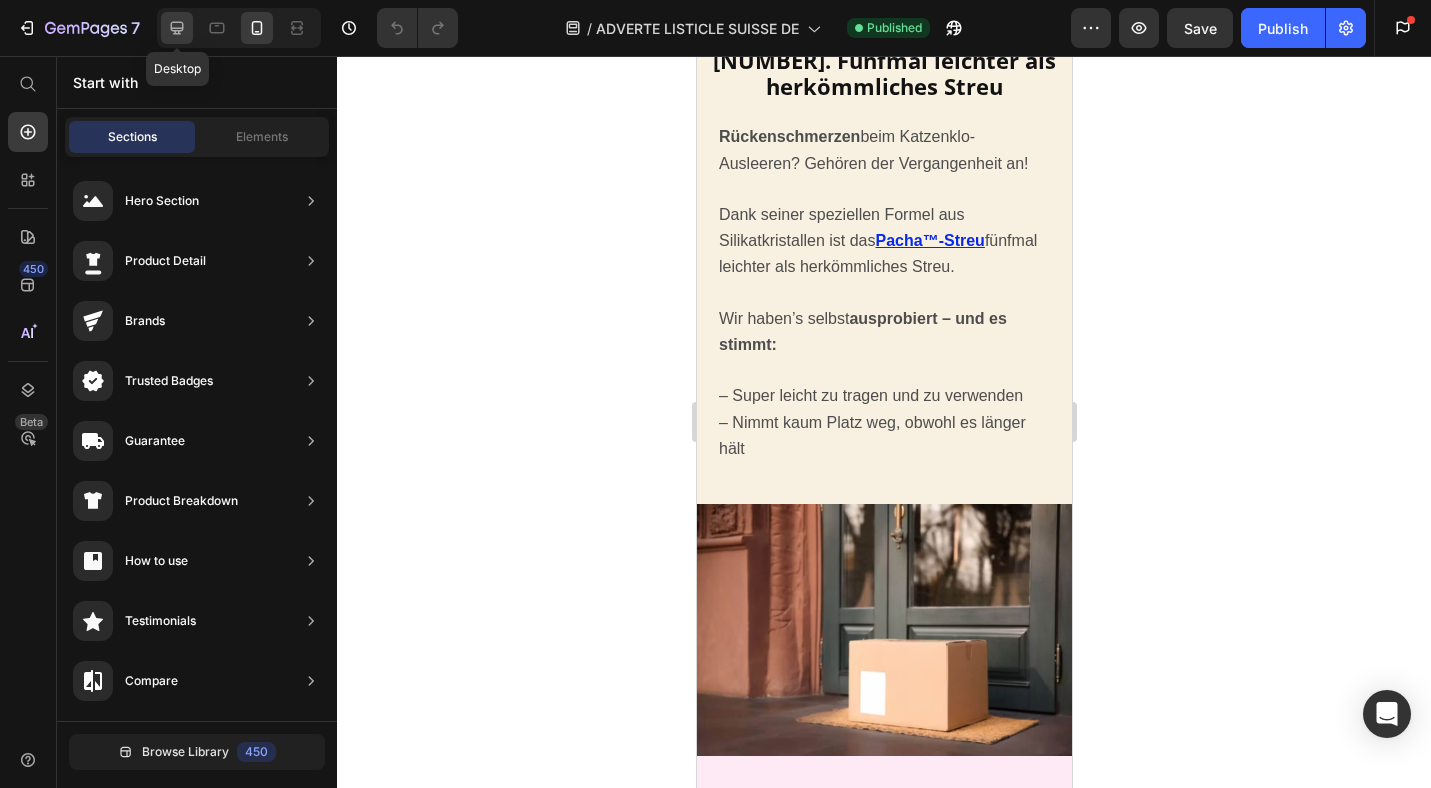 click 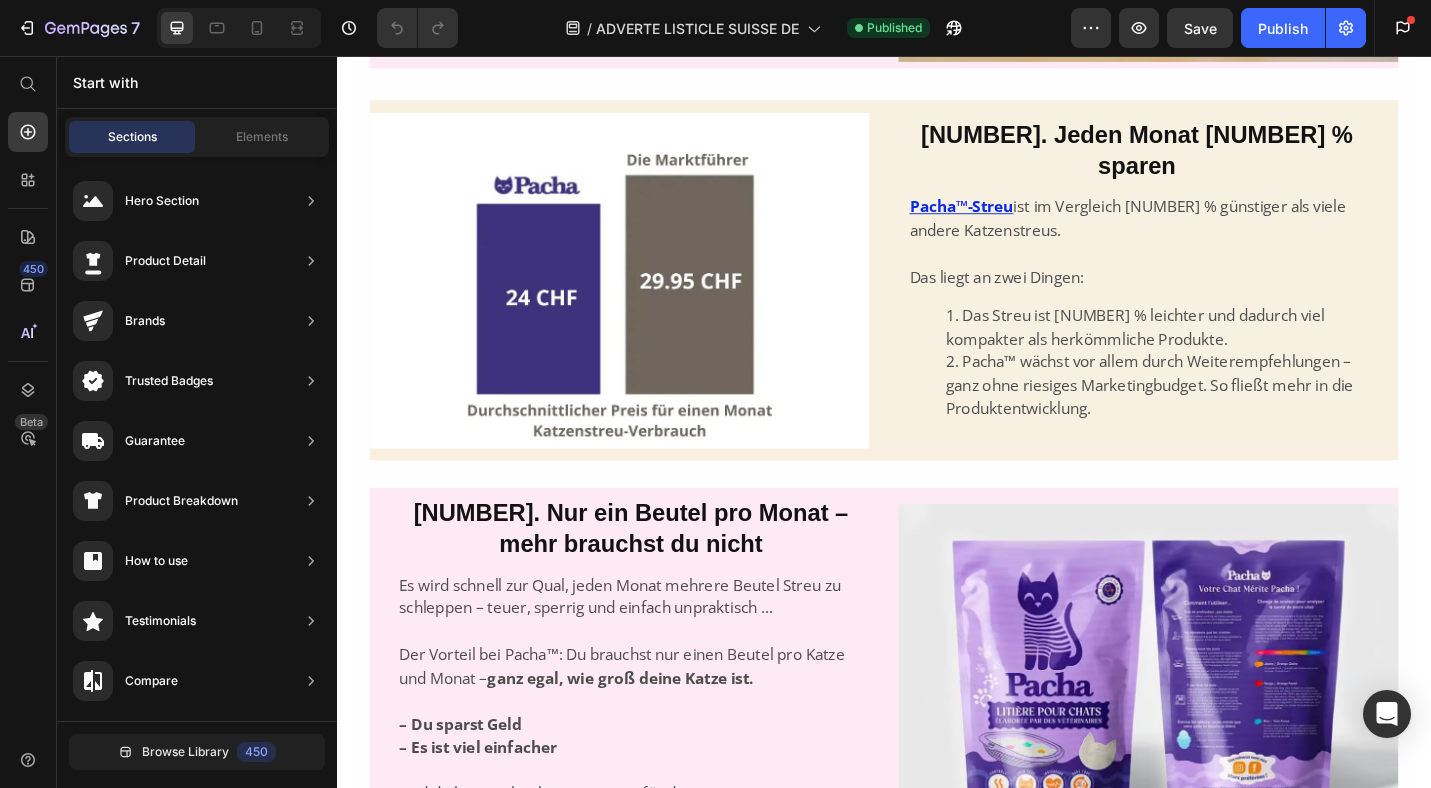 scroll, scrollTop: 3242, scrollLeft: 0, axis: vertical 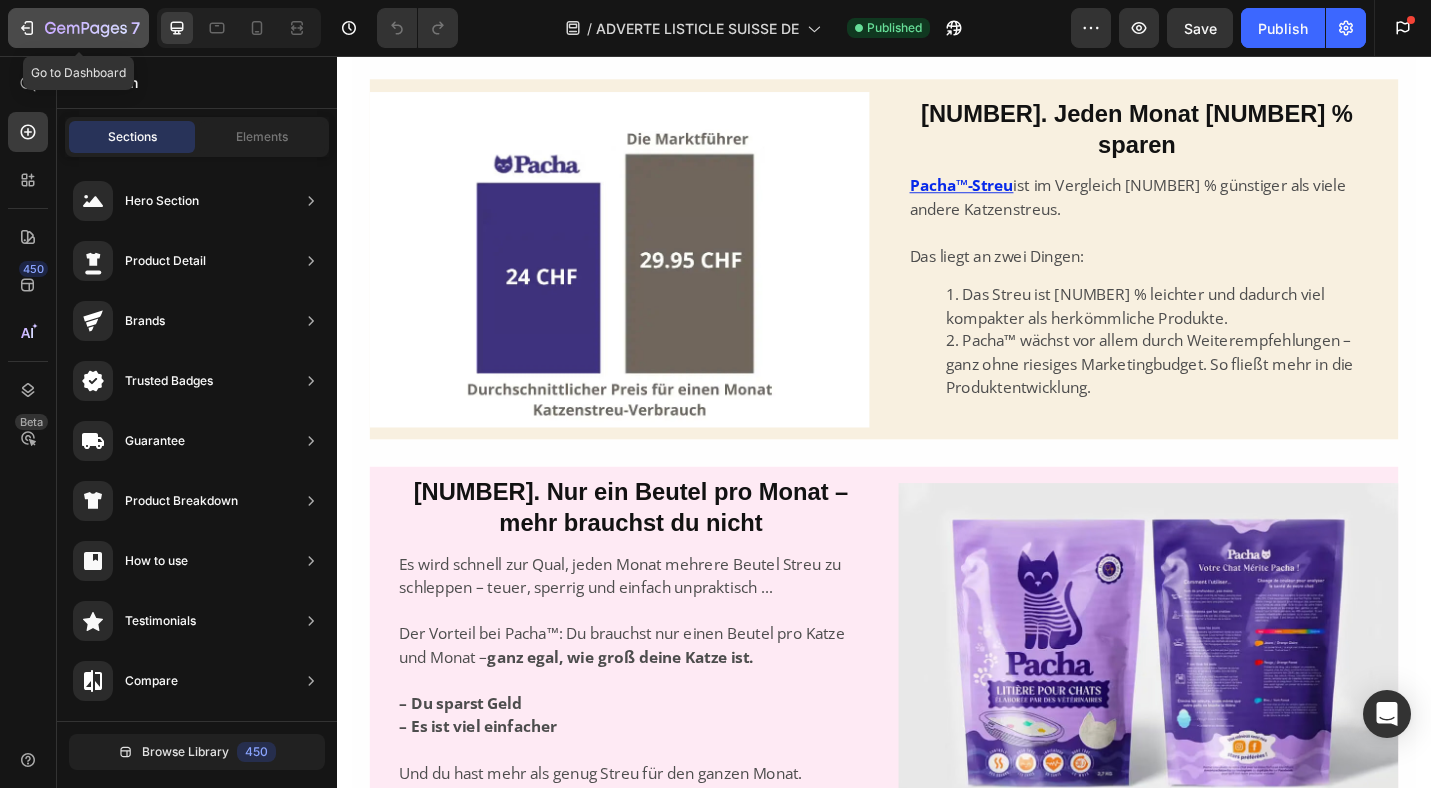 click 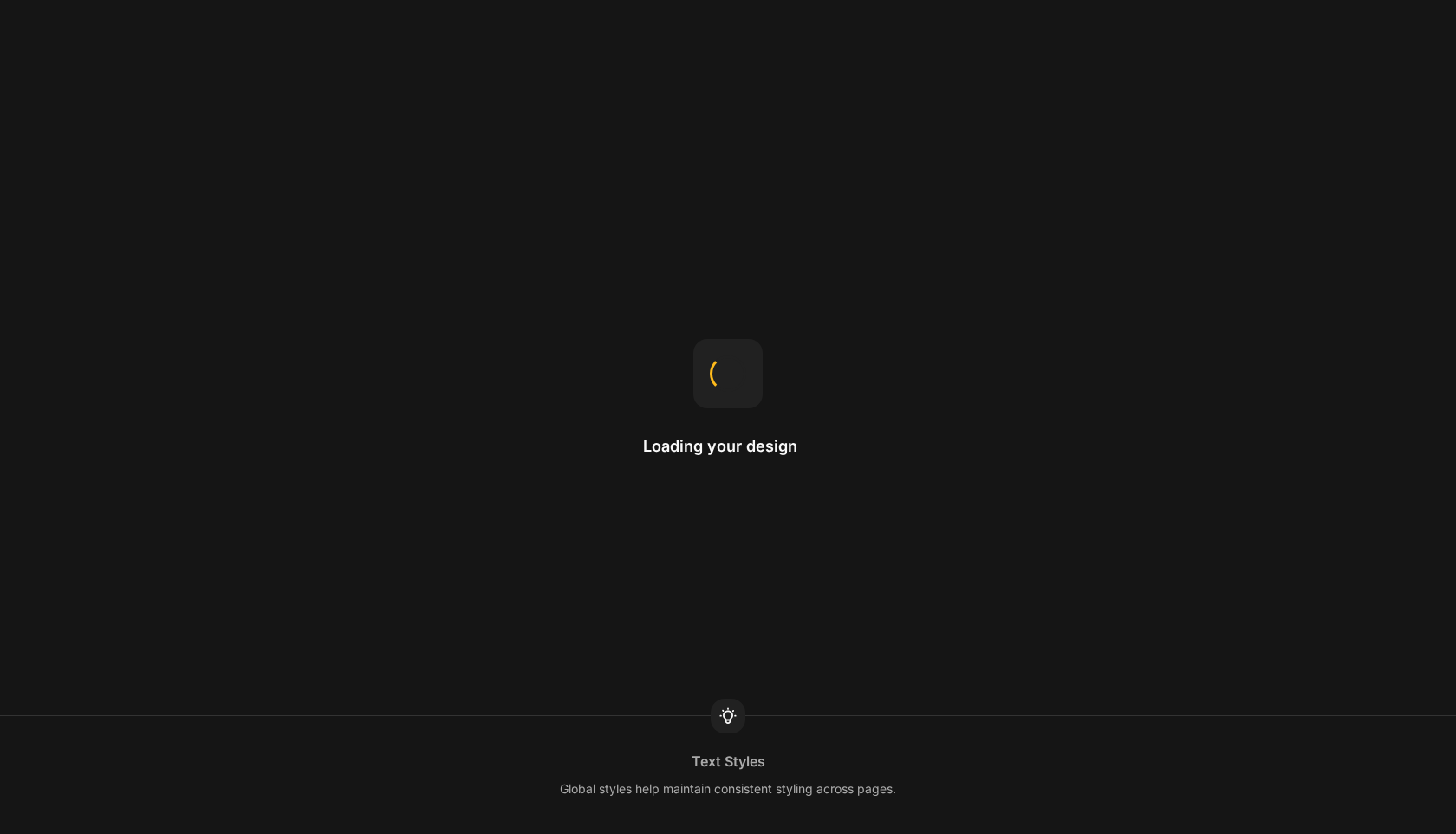 scroll, scrollTop: 0, scrollLeft: 0, axis: both 